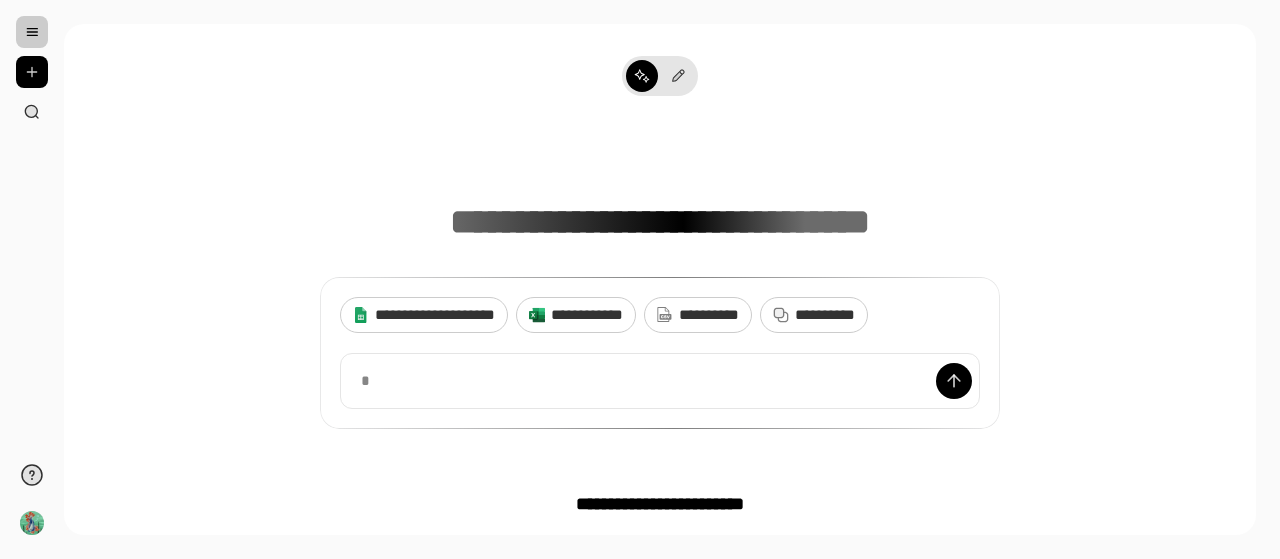 scroll, scrollTop: 0, scrollLeft: 0, axis: both 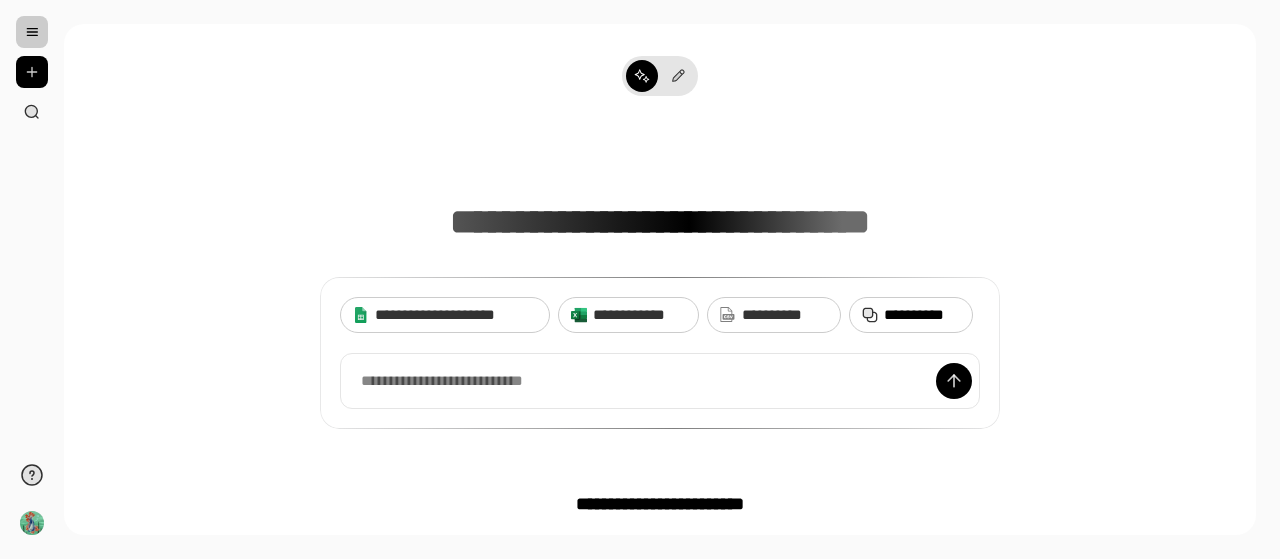 click on "**********" at bounding box center [922, 315] 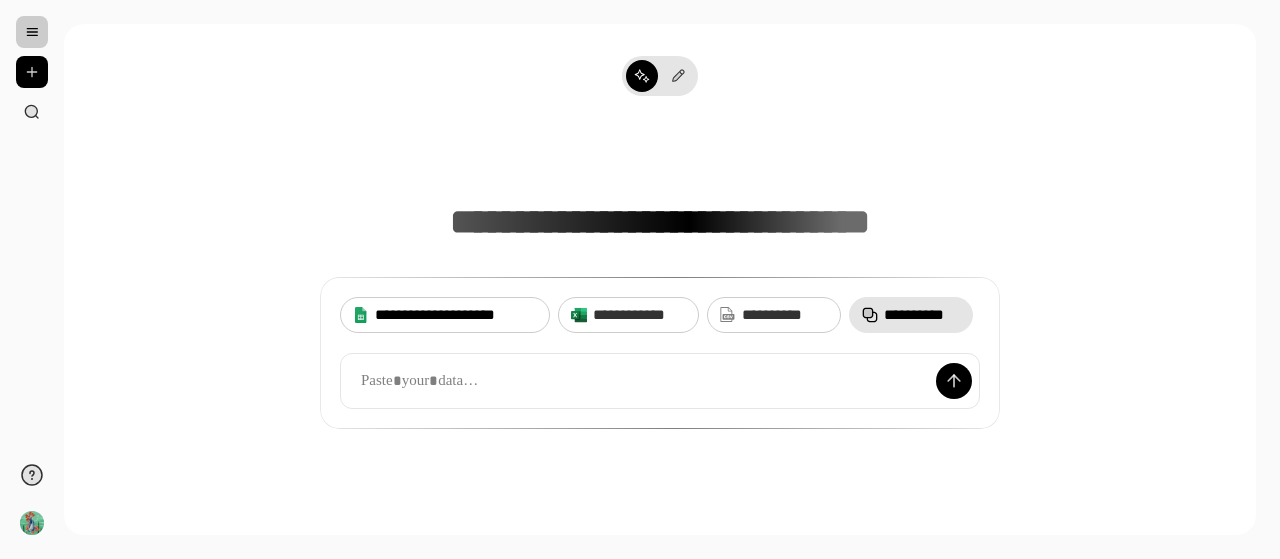 click on "**********" at bounding box center [456, 315] 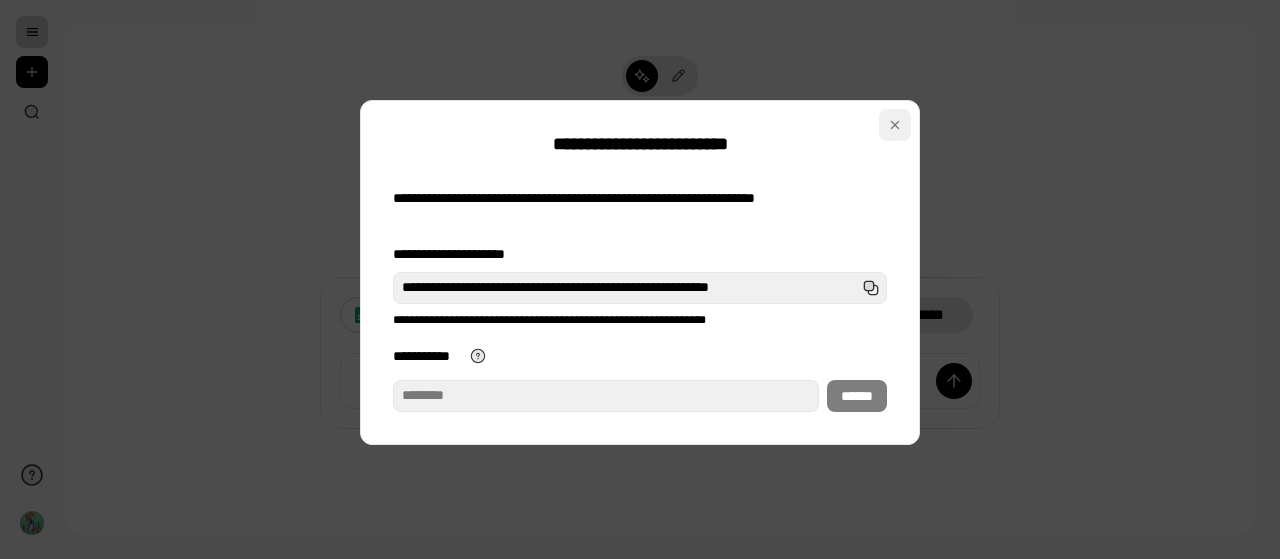 click at bounding box center (895, 125) 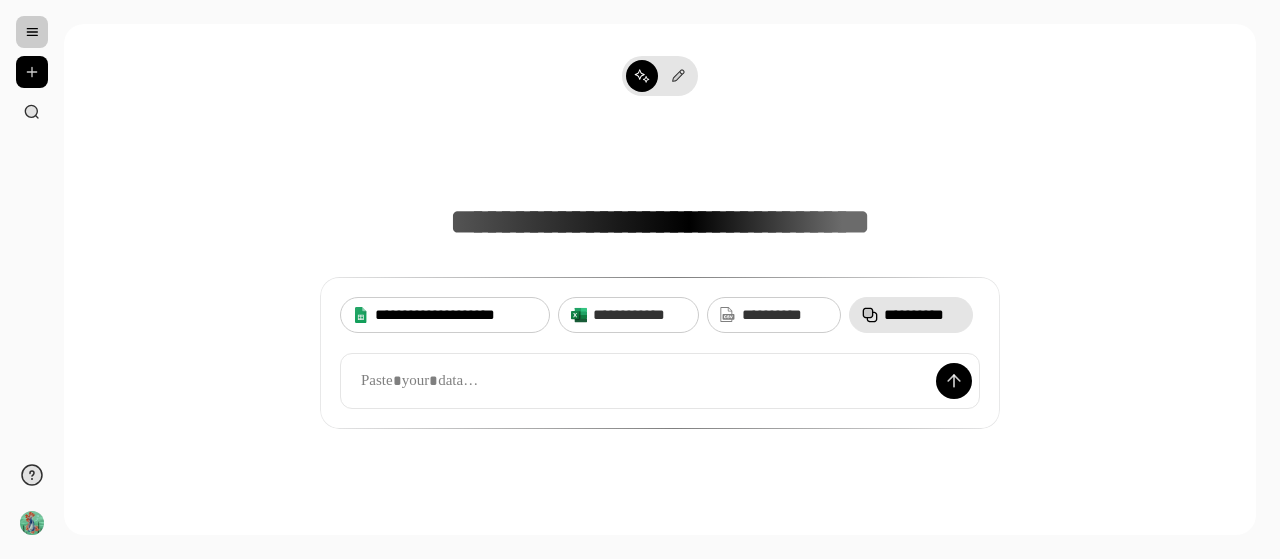 click on "**********" at bounding box center [456, 315] 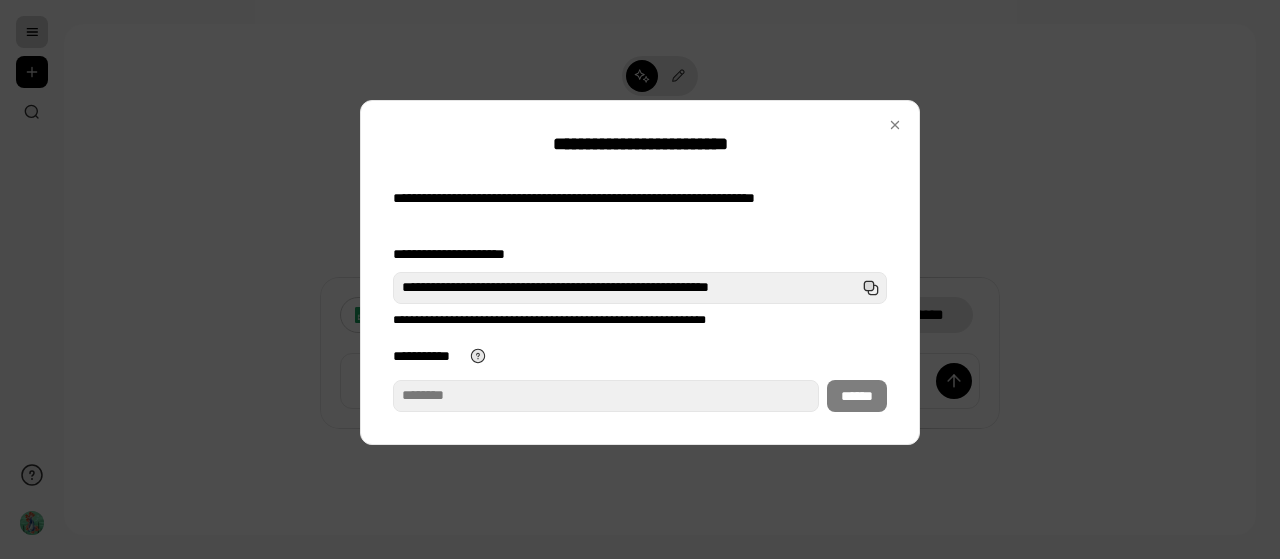 click on "**********" at bounding box center (606, 396) 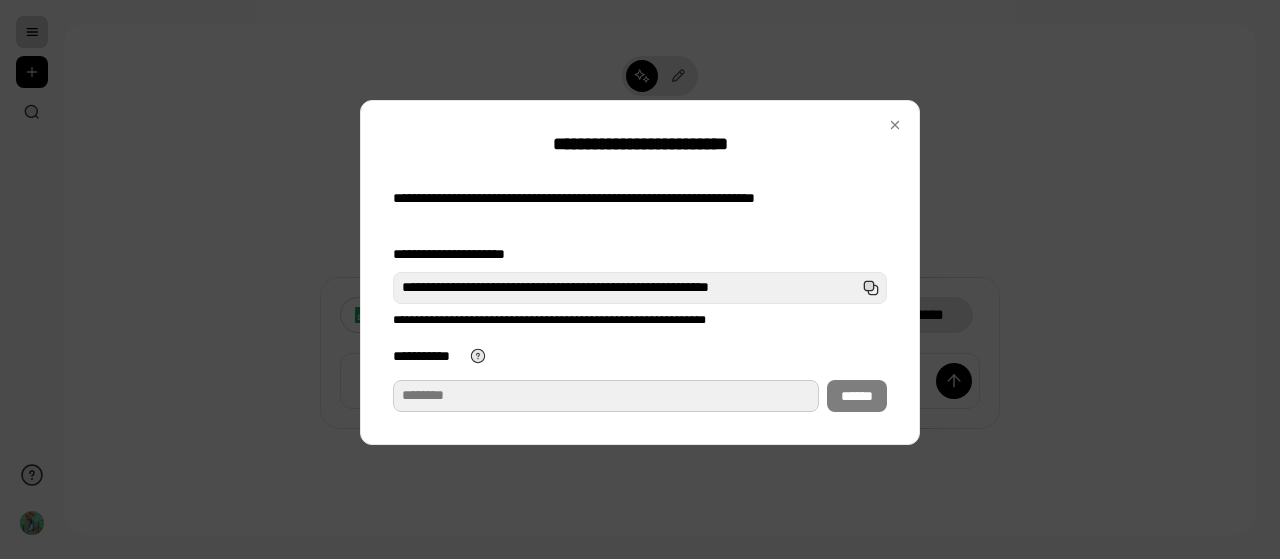 paste on "**********" 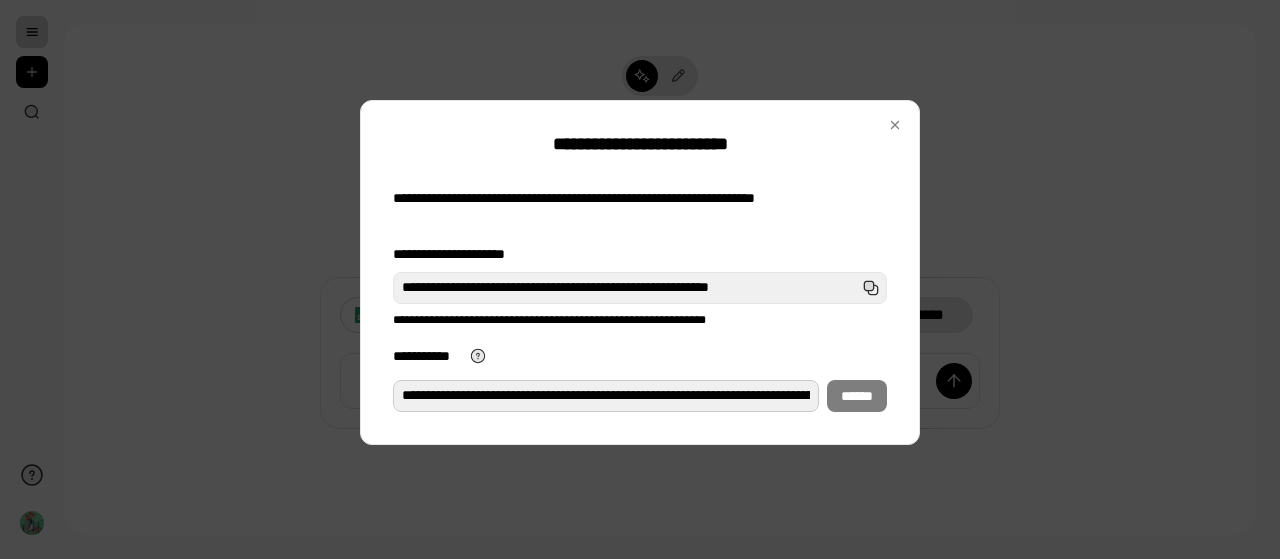 scroll, scrollTop: 0, scrollLeft: 365, axis: horizontal 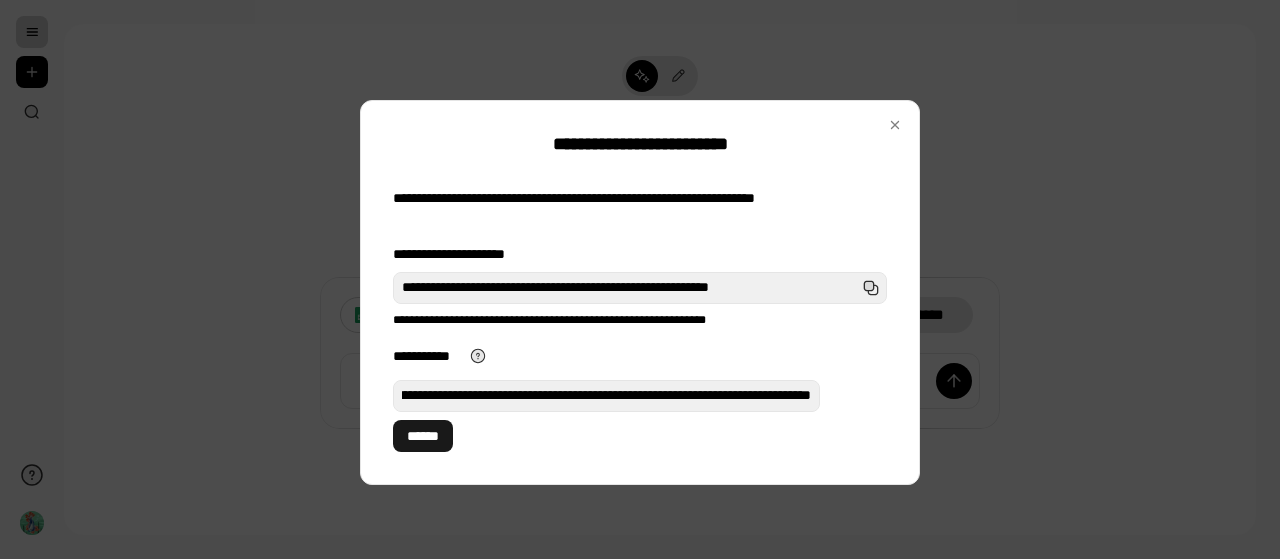 click on "******" at bounding box center [423, 436] 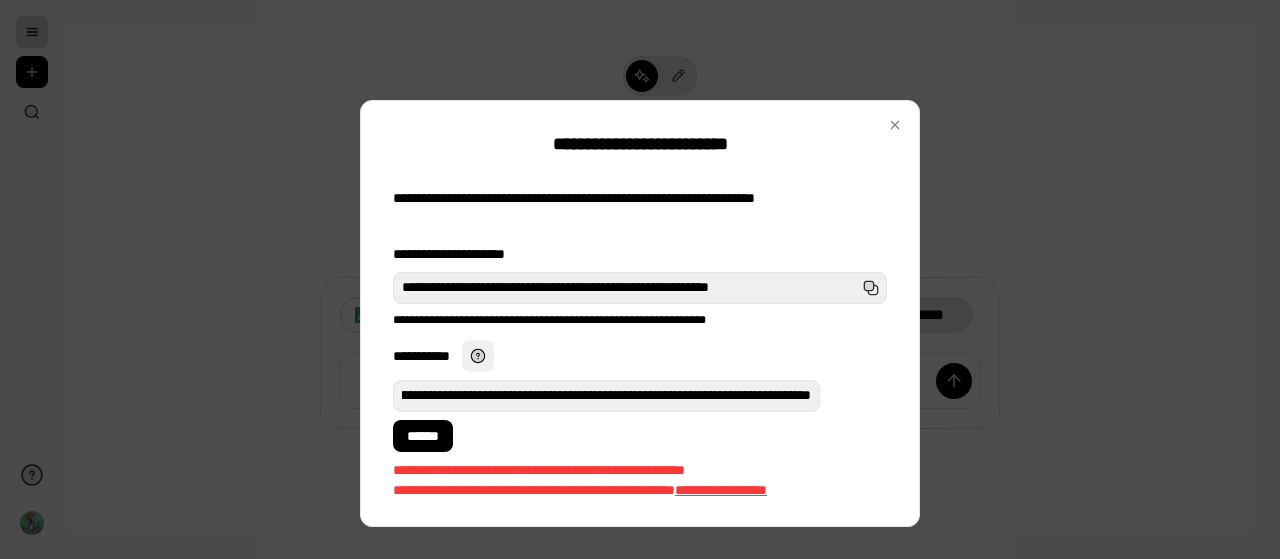 click at bounding box center (478, 356) 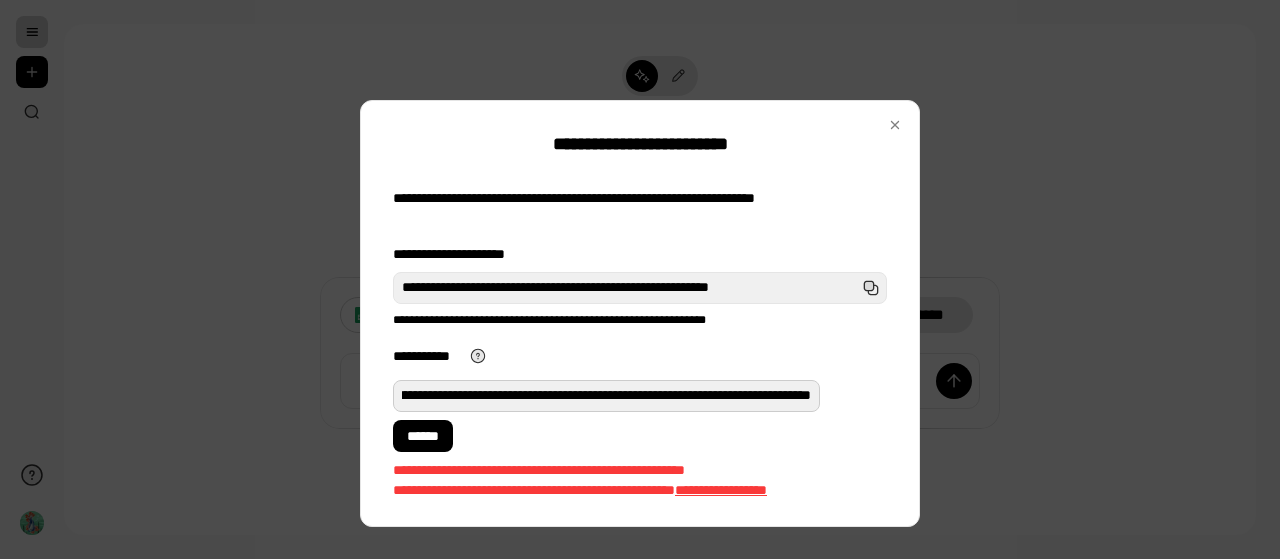click on "**********" at bounding box center (606, 396) 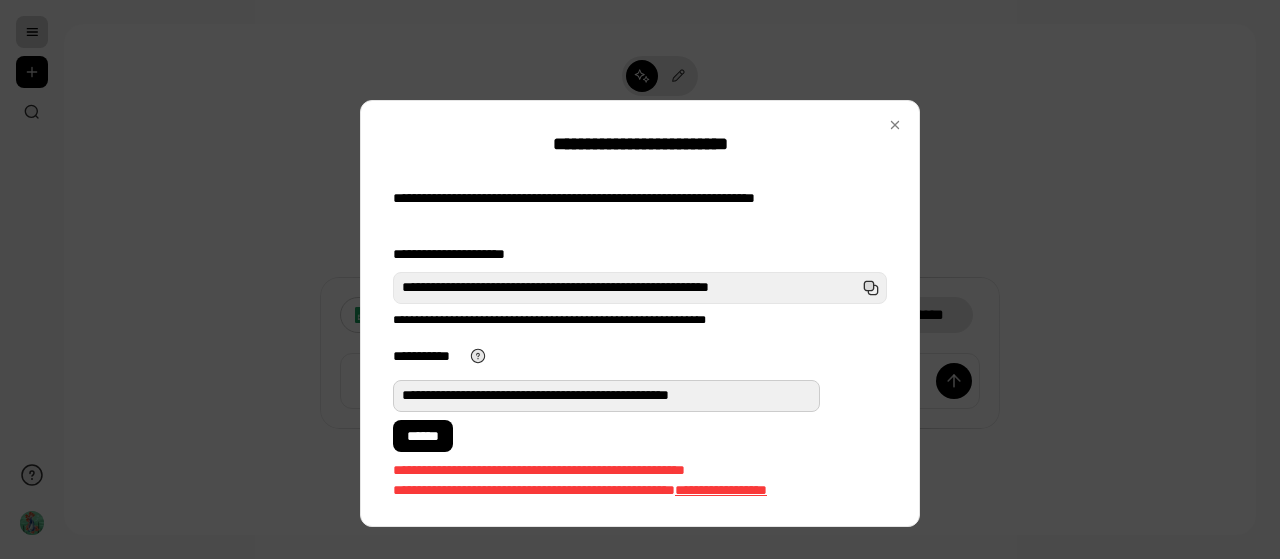 scroll, scrollTop: 0, scrollLeft: 0, axis: both 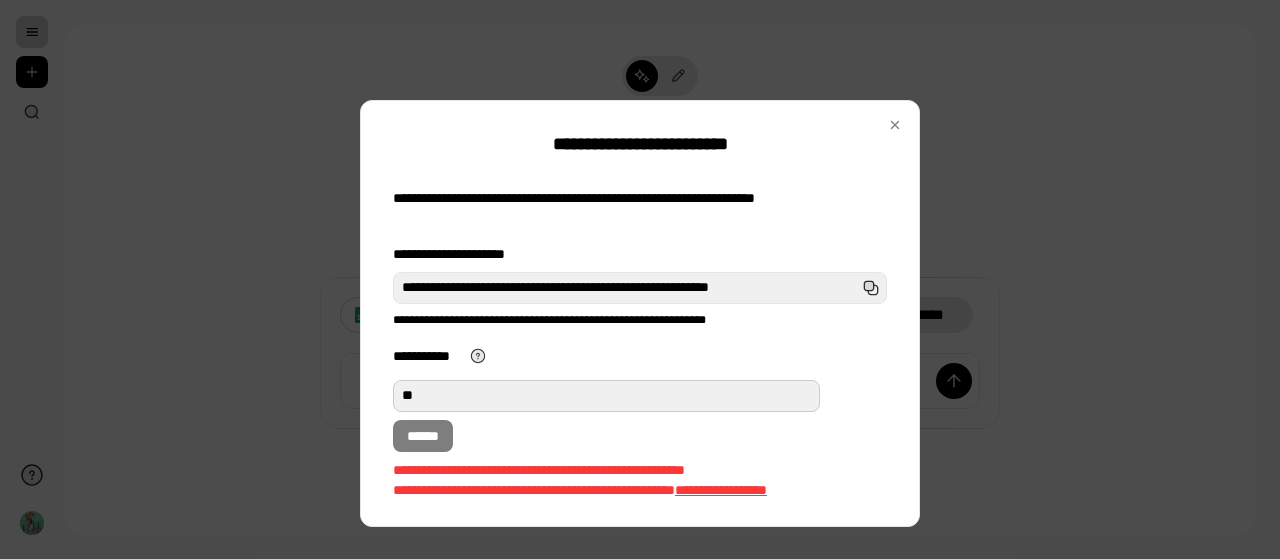 type on "*" 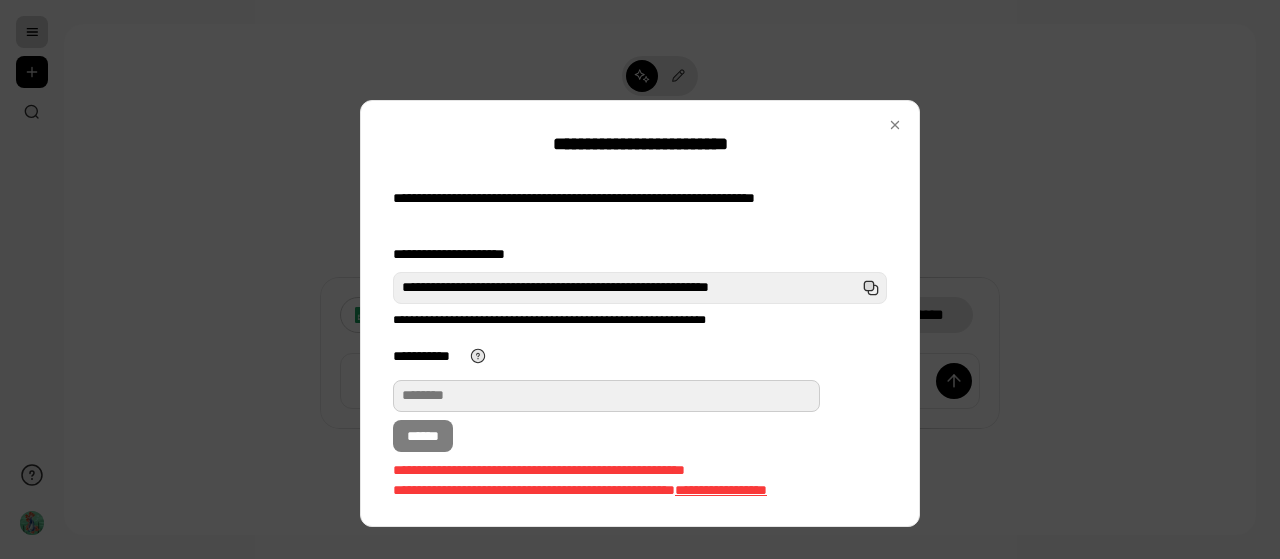 paste on "**********" 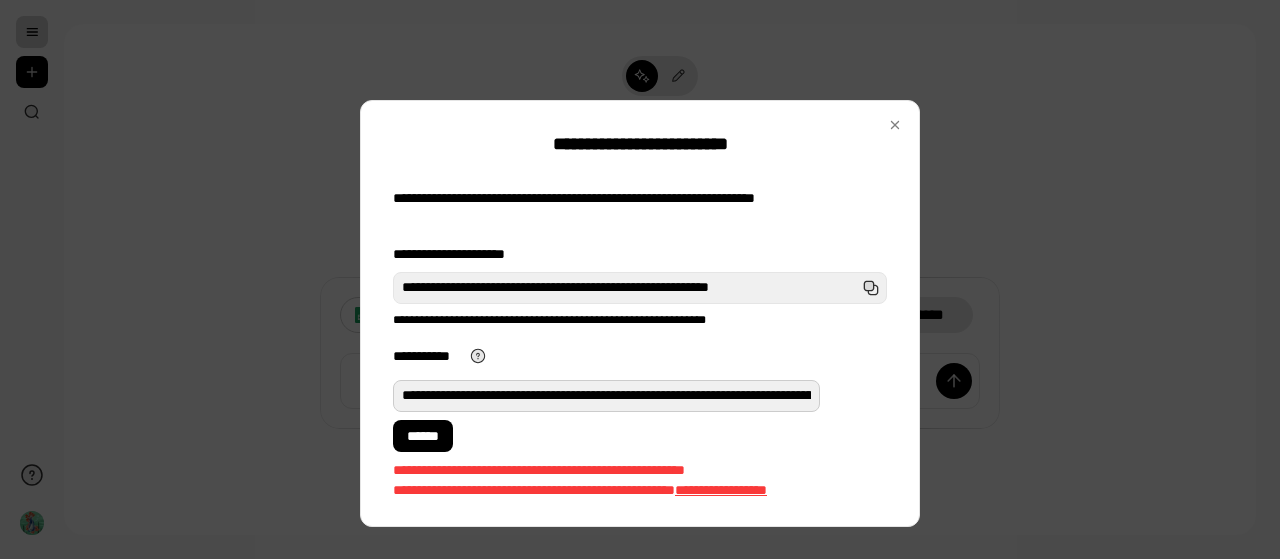 scroll, scrollTop: 0, scrollLeft: 361, axis: horizontal 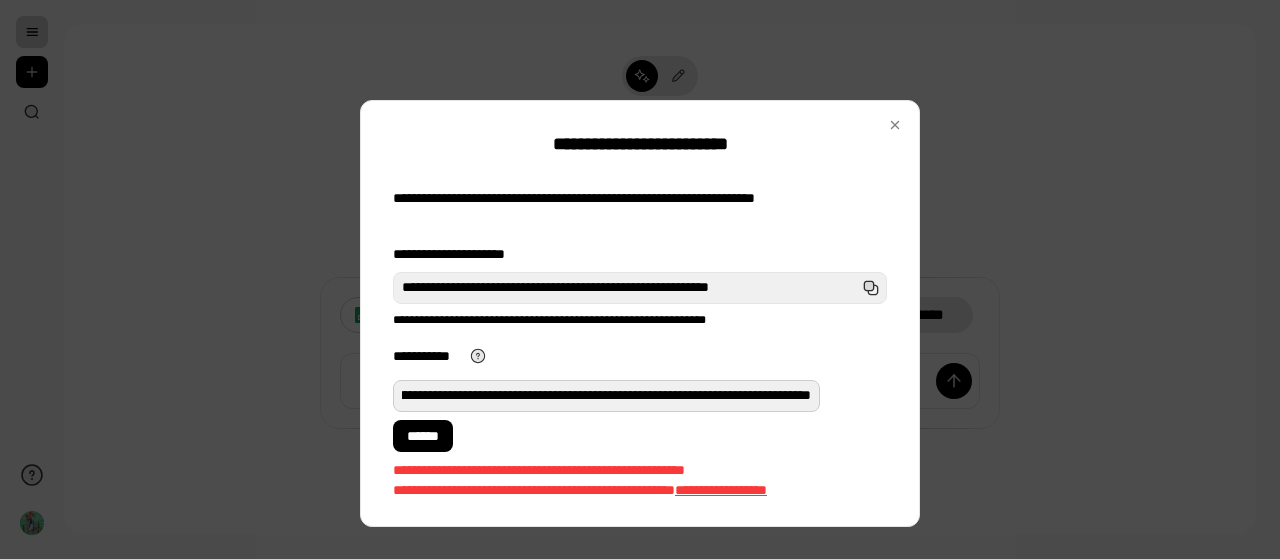 type on "**********" 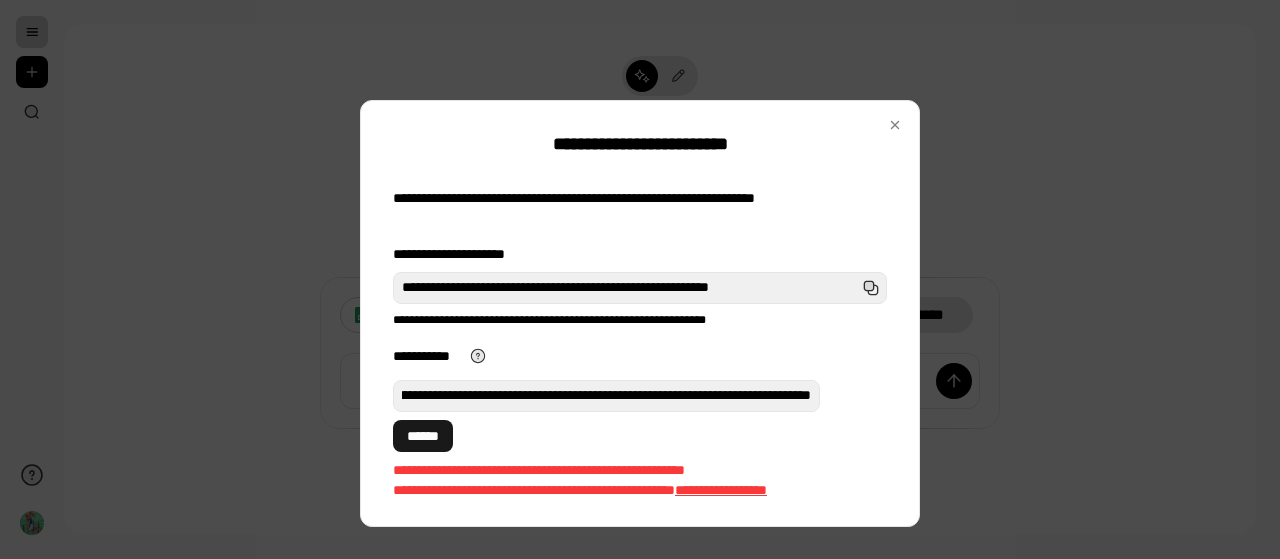 click on "******" at bounding box center [423, 436] 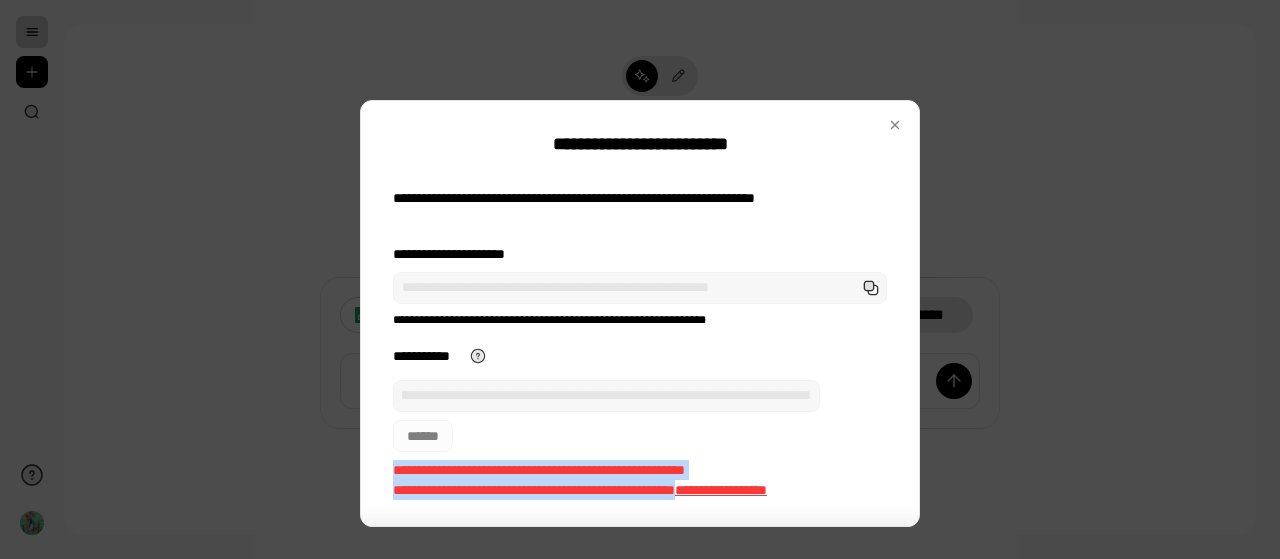 drag, startPoint x: 915, startPoint y: 365, endPoint x: 914, endPoint y: 459, distance: 94.00532 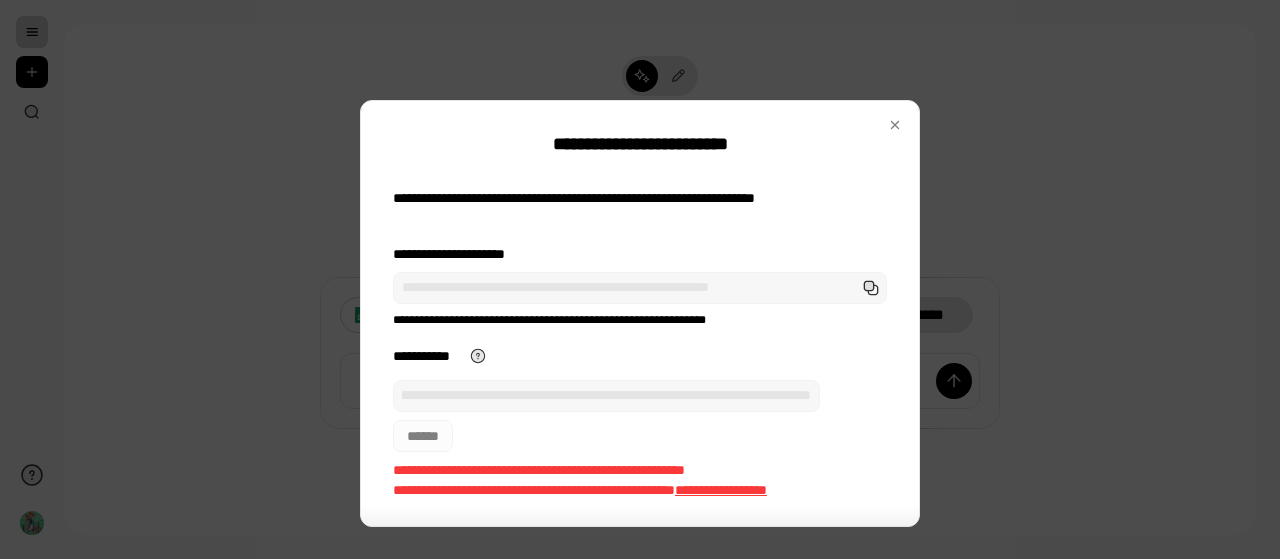 click on "**********" at bounding box center [640, 357] 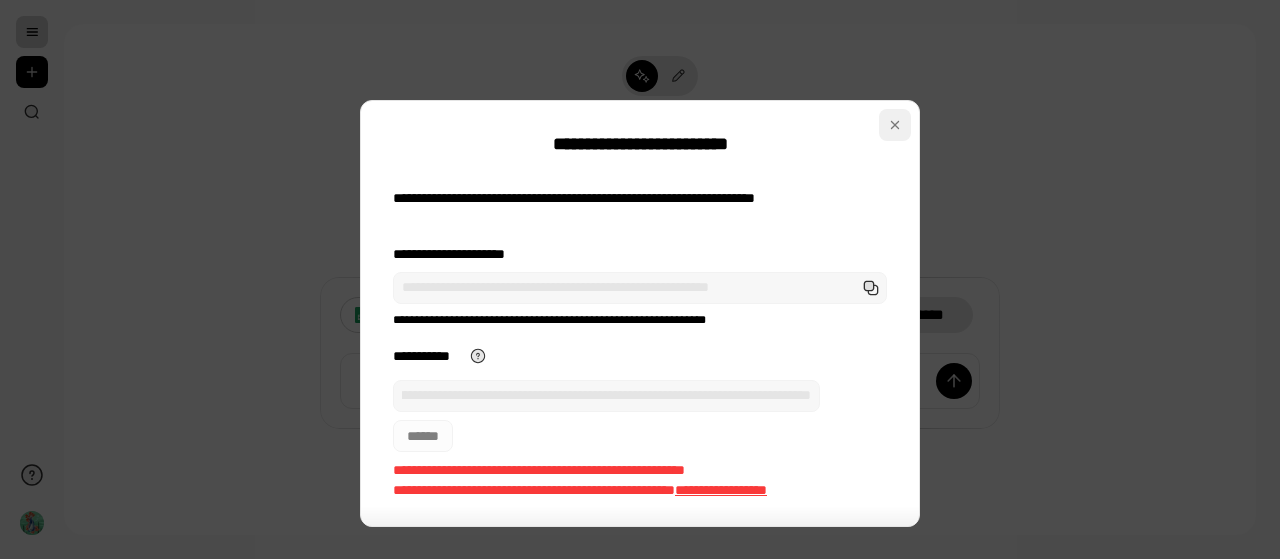 click at bounding box center (895, 125) 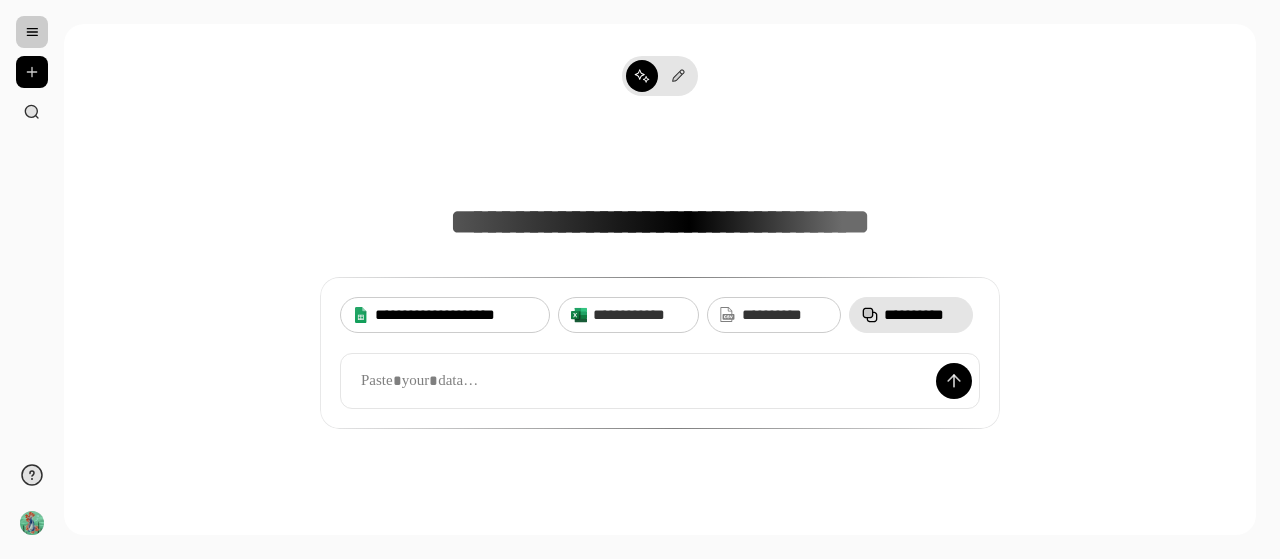 click on "**********" at bounding box center (456, 315) 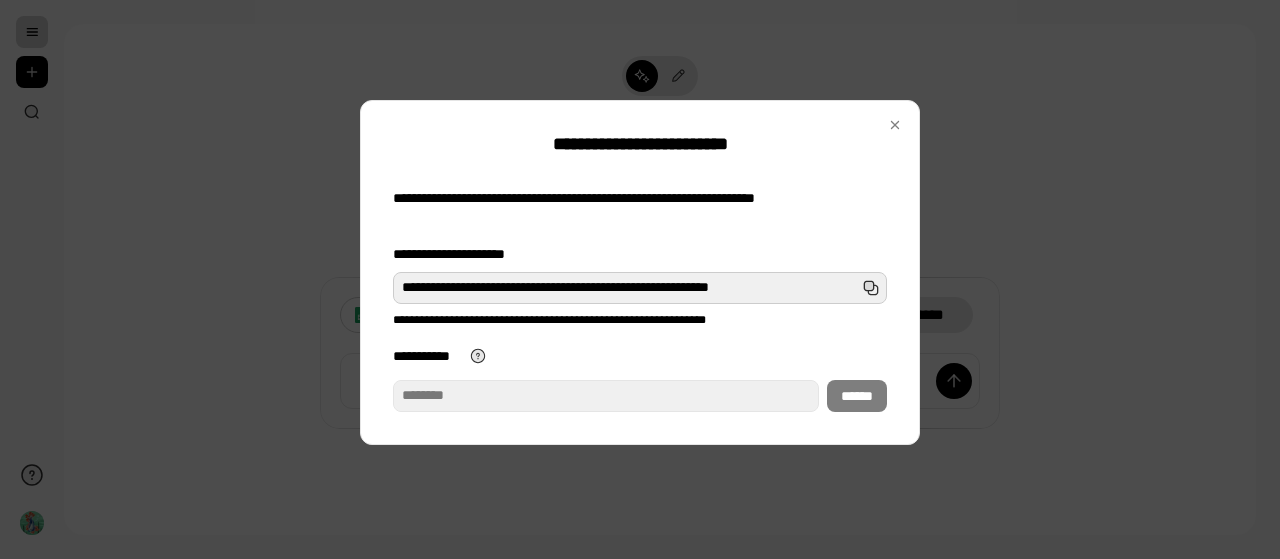 click on "**********" at bounding box center [640, 288] 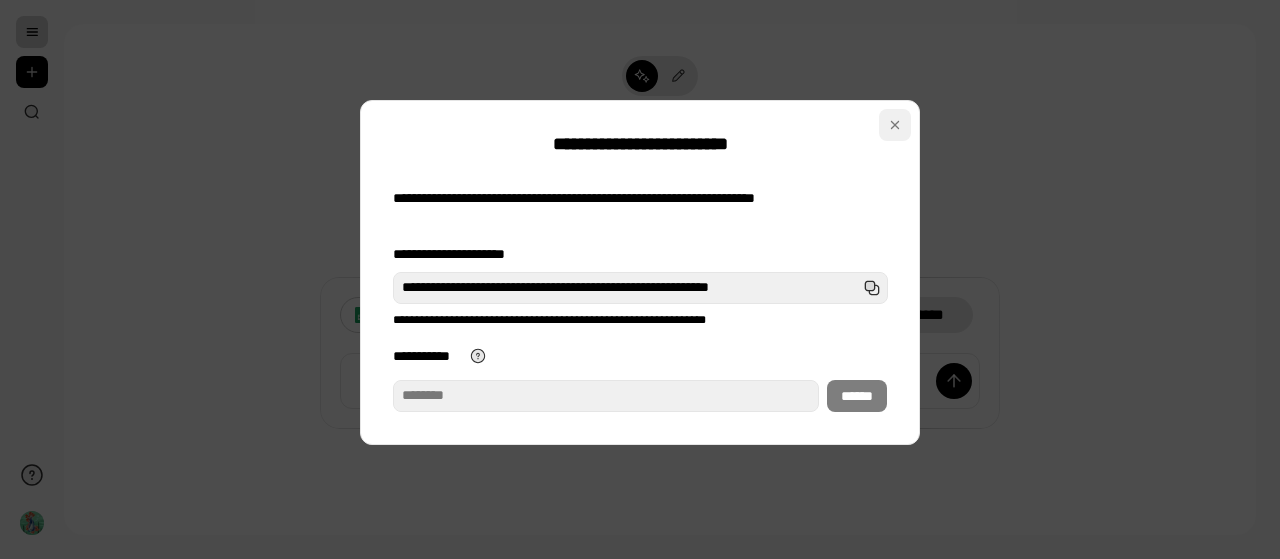 click at bounding box center [895, 125] 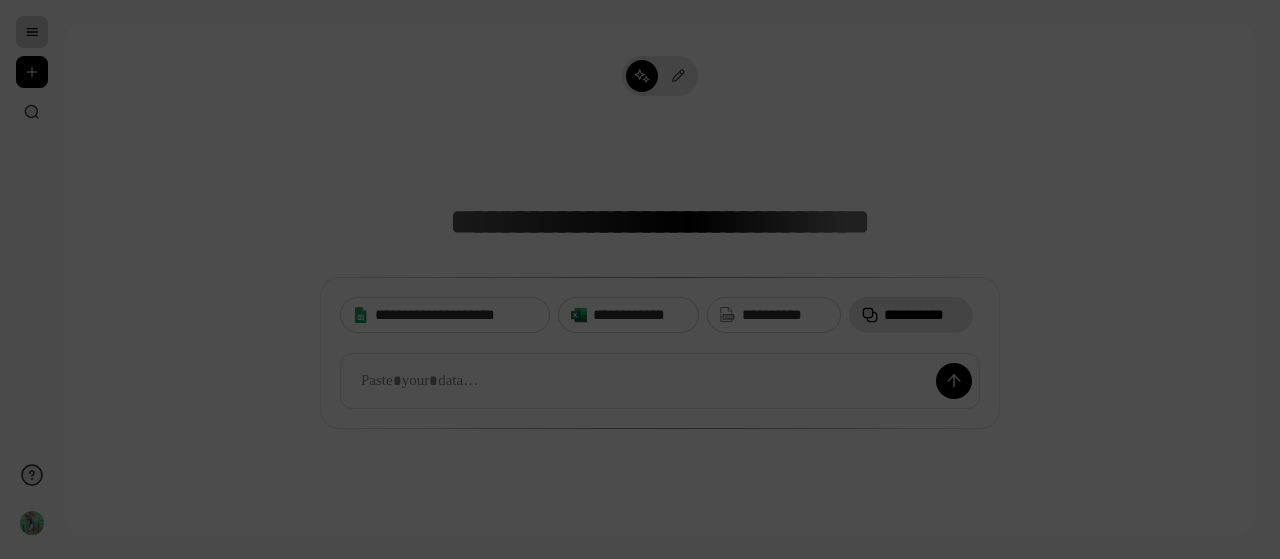 scroll, scrollTop: 0, scrollLeft: 3, axis: horizontal 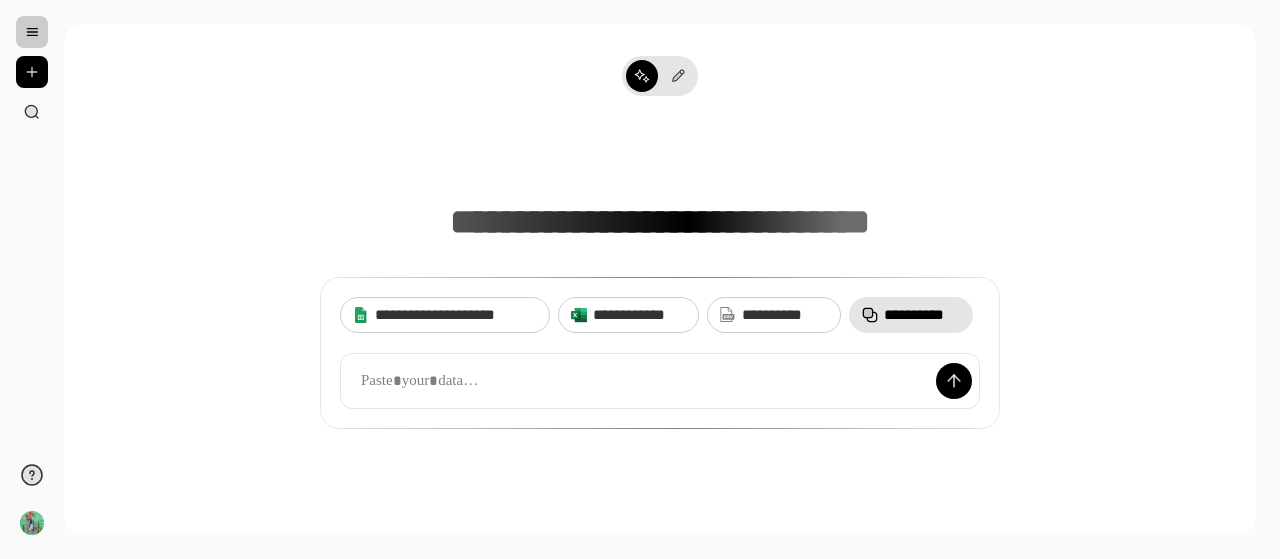 click on "**********" at bounding box center (660, 279) 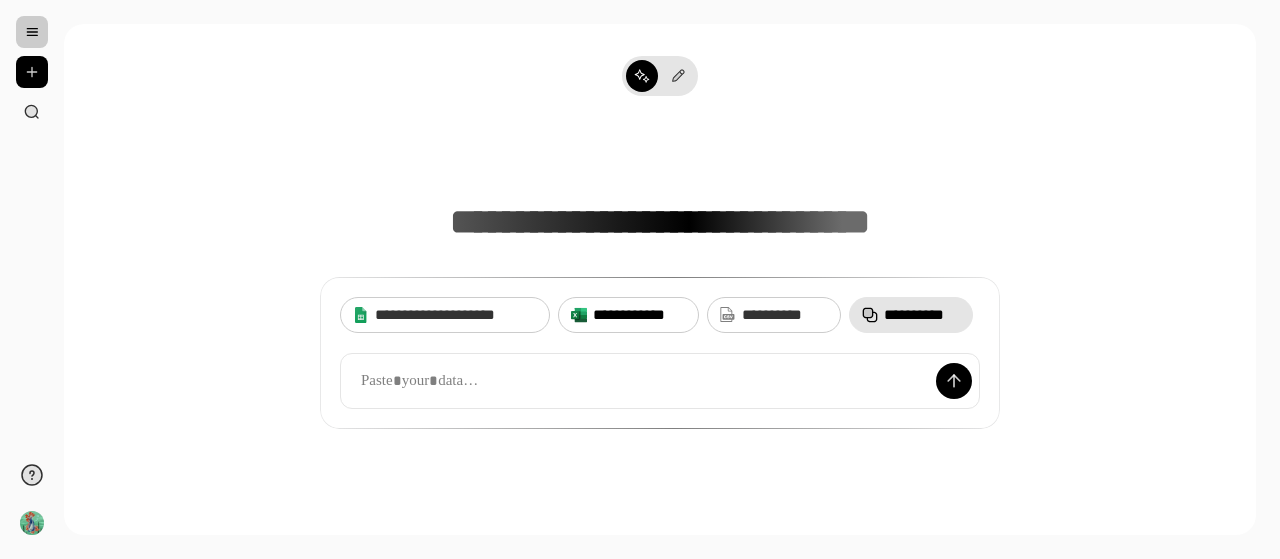 click on "**********" at bounding box center [639, 315] 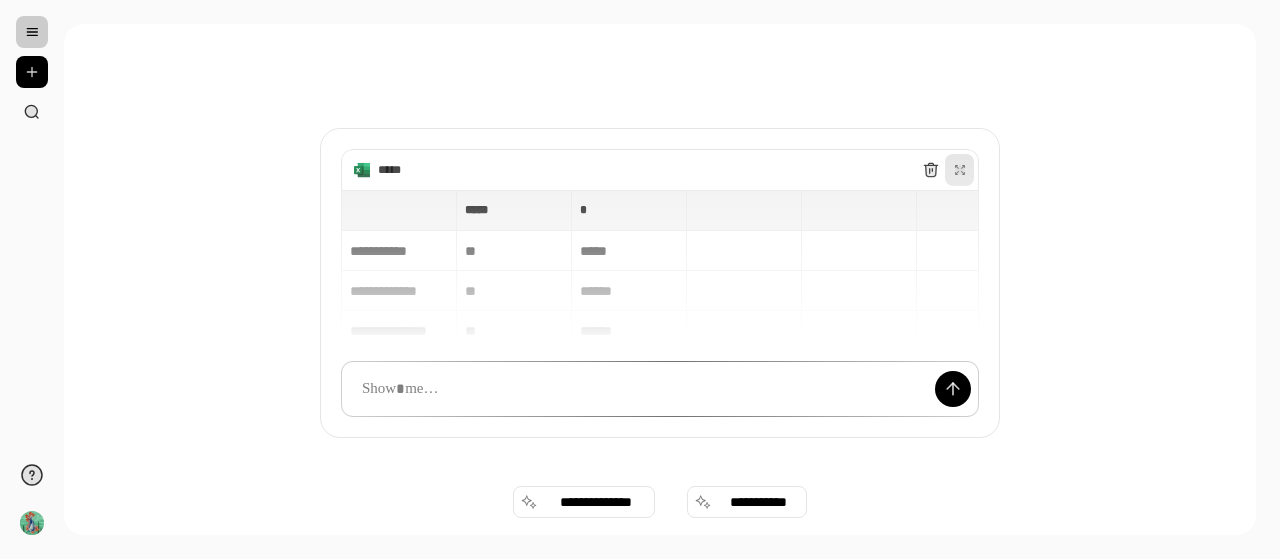 click 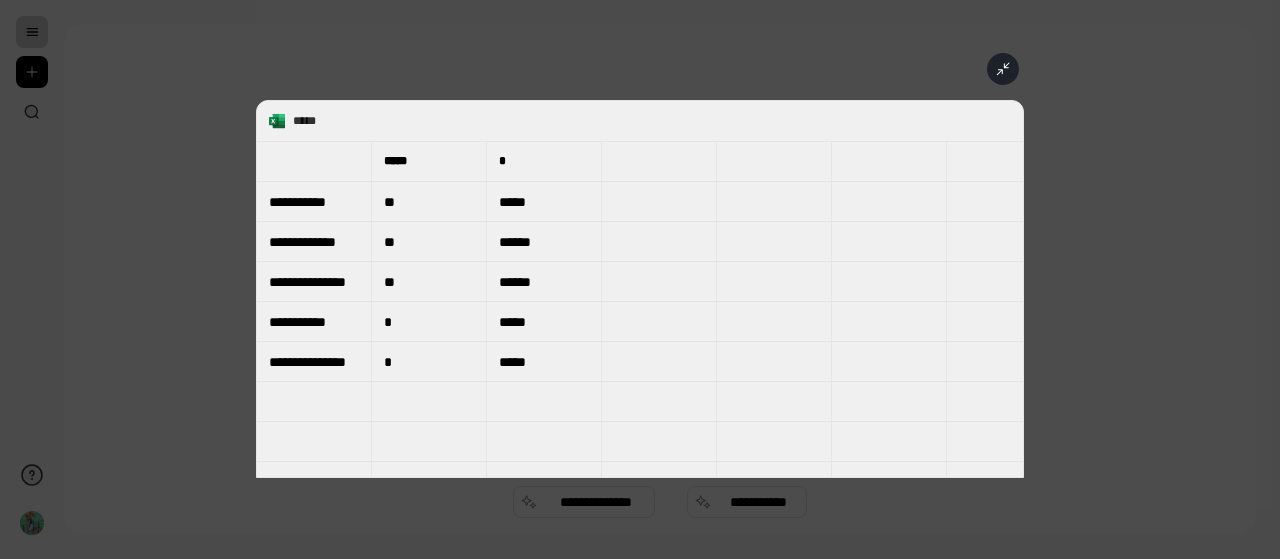 click 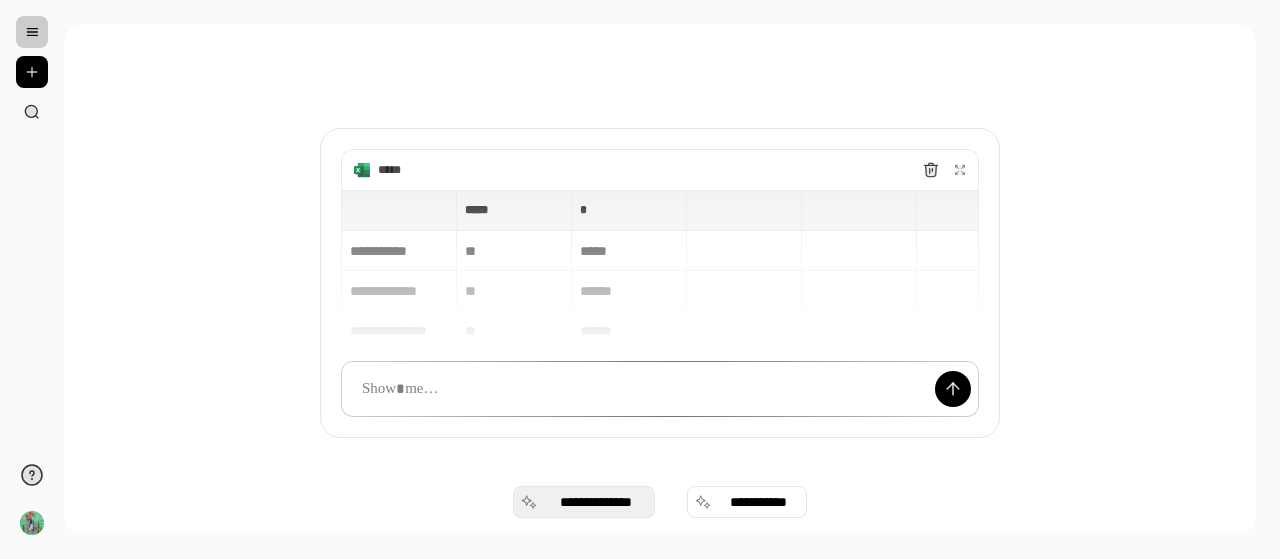 click on "**********" at bounding box center (596, 502) 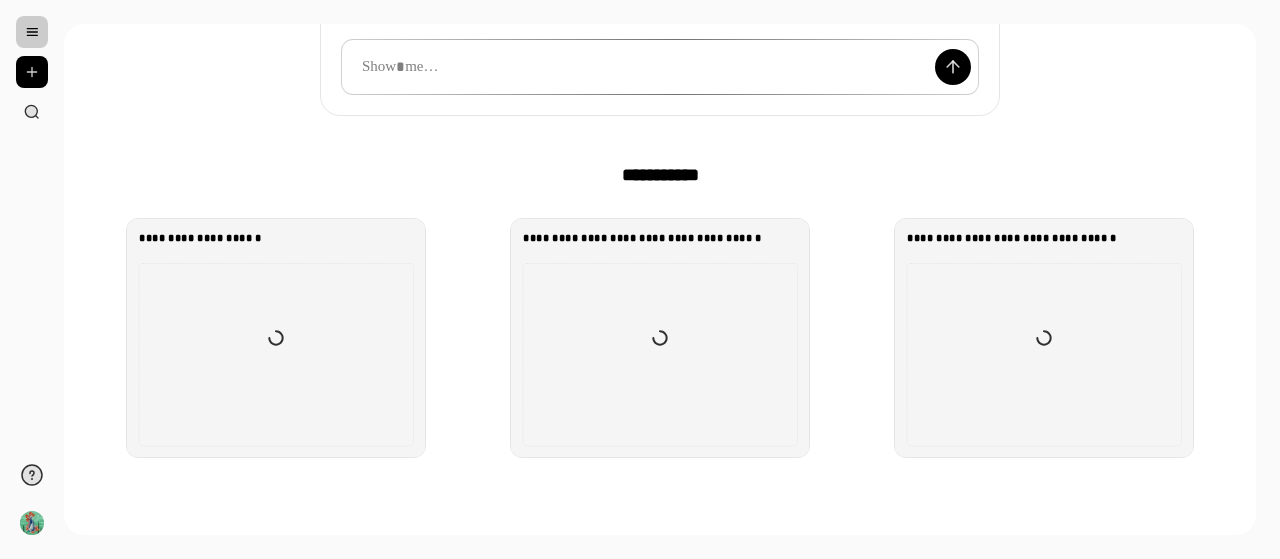 scroll, scrollTop: 331, scrollLeft: 0, axis: vertical 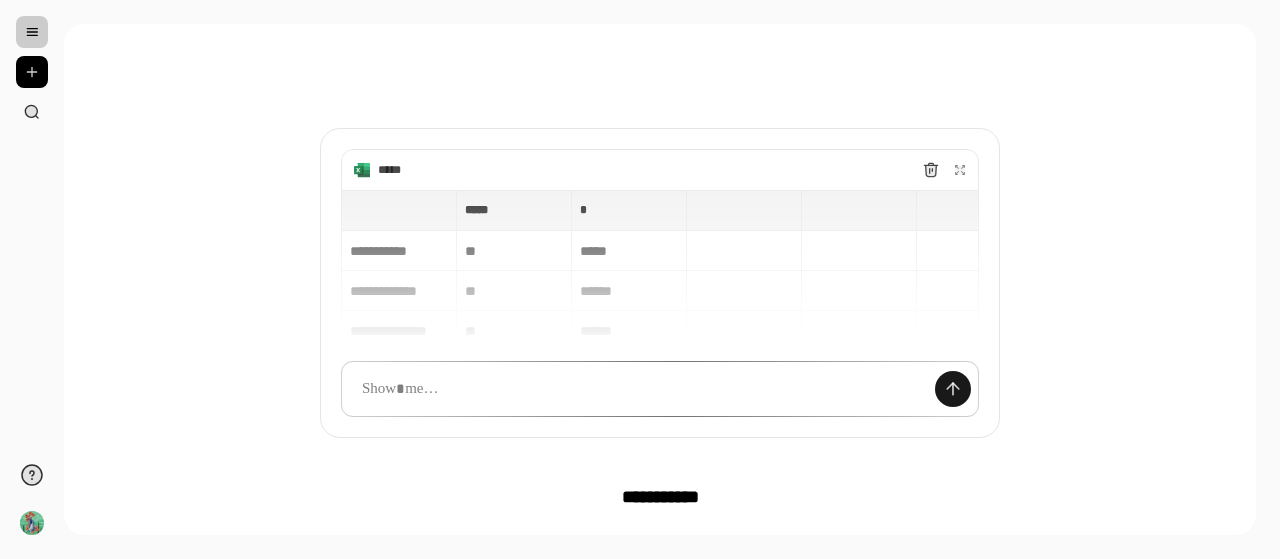 click at bounding box center (953, 389) 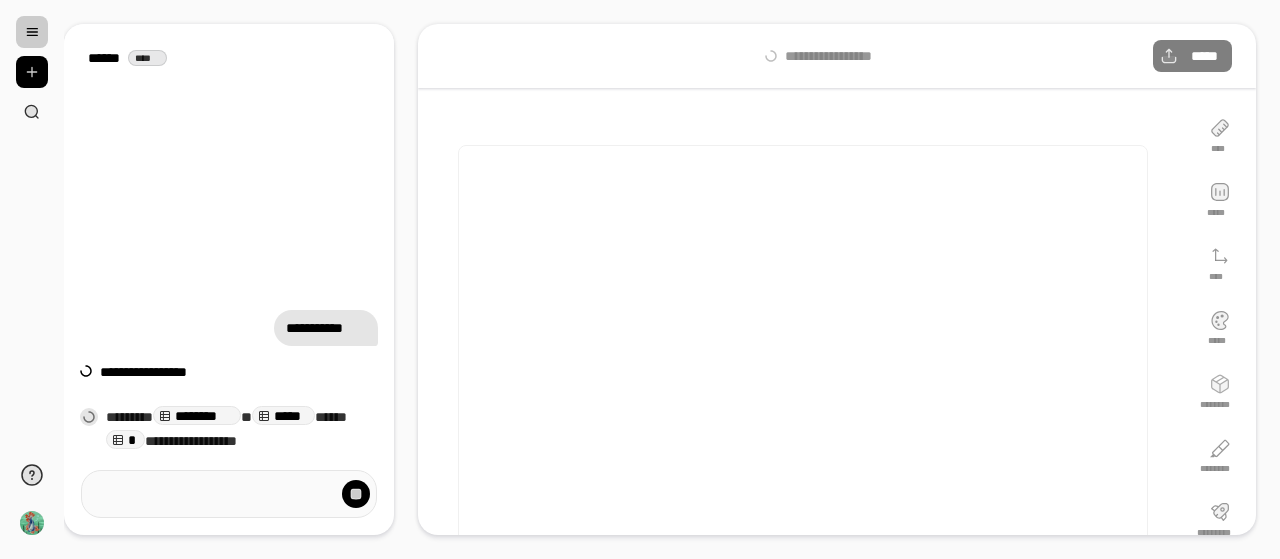 click at bounding box center [803, 364] 